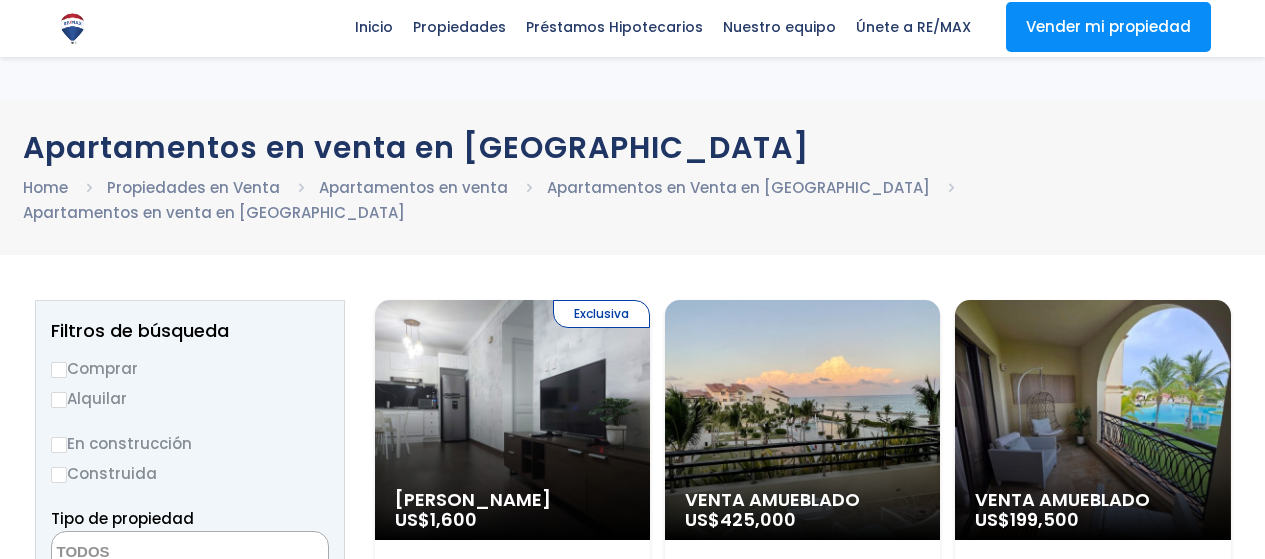 select 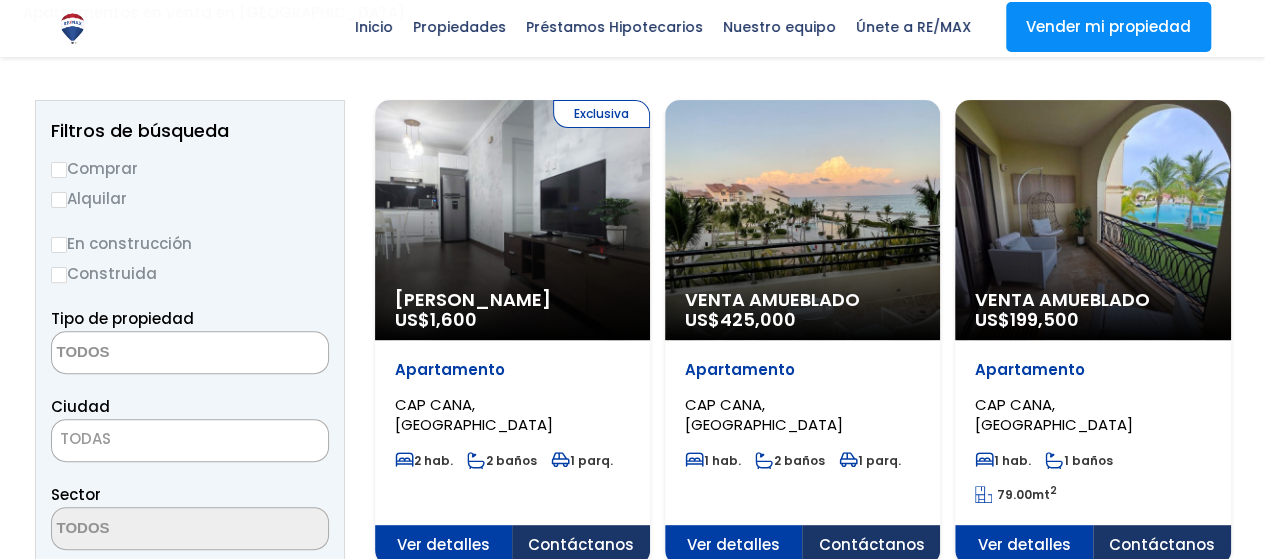 scroll, scrollTop: 0, scrollLeft: 0, axis: both 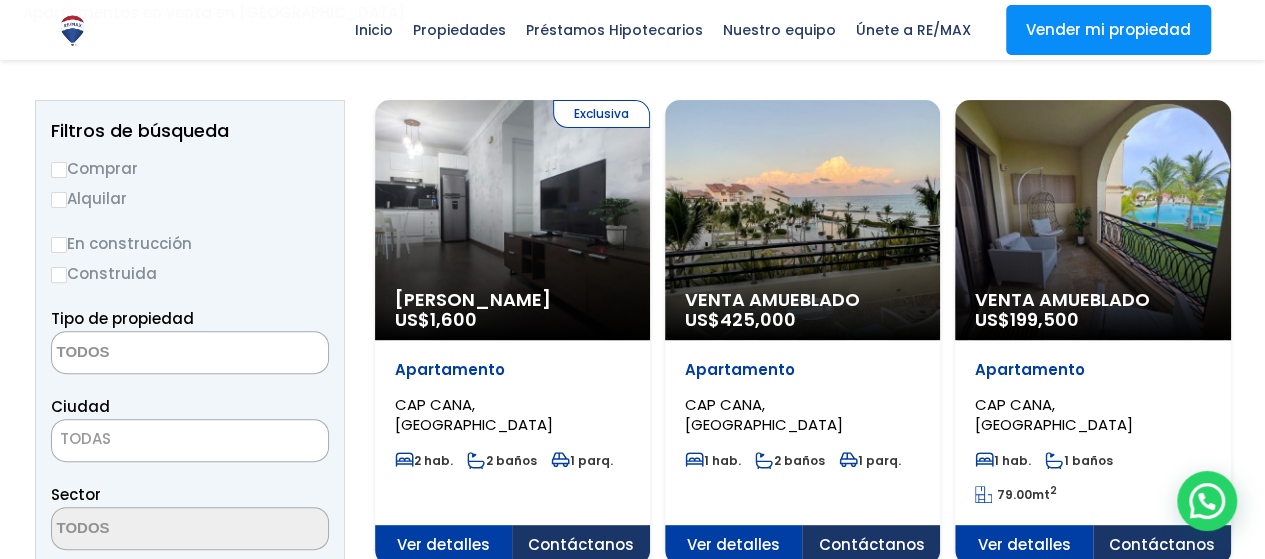 click on "Venta Amueblado
US$  199,500" at bounding box center [512, 220] 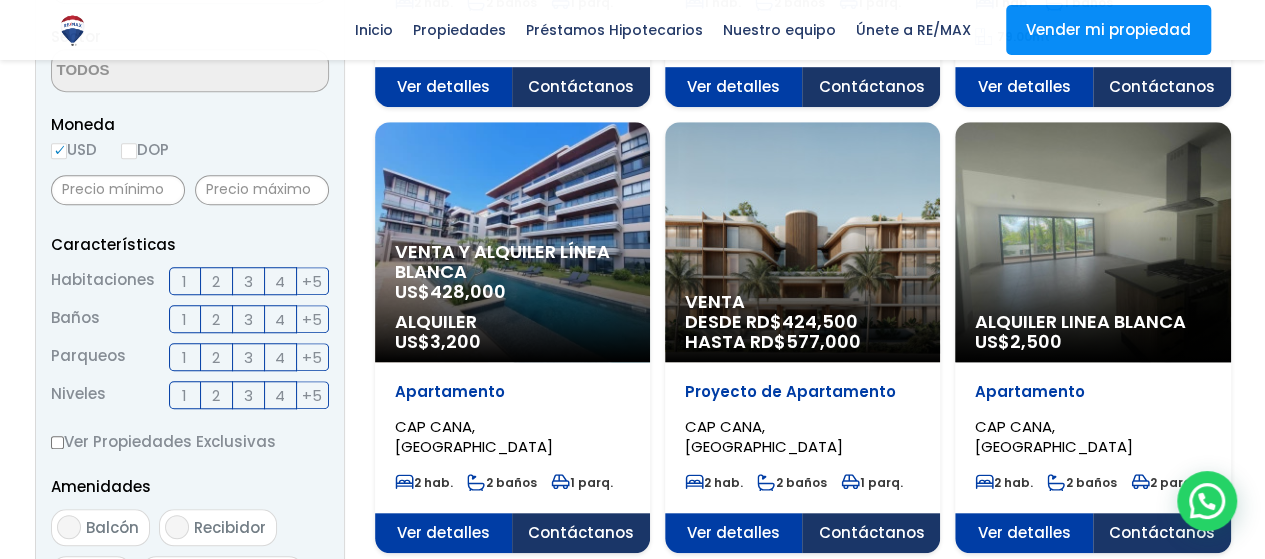 scroll, scrollTop: 700, scrollLeft: 0, axis: vertical 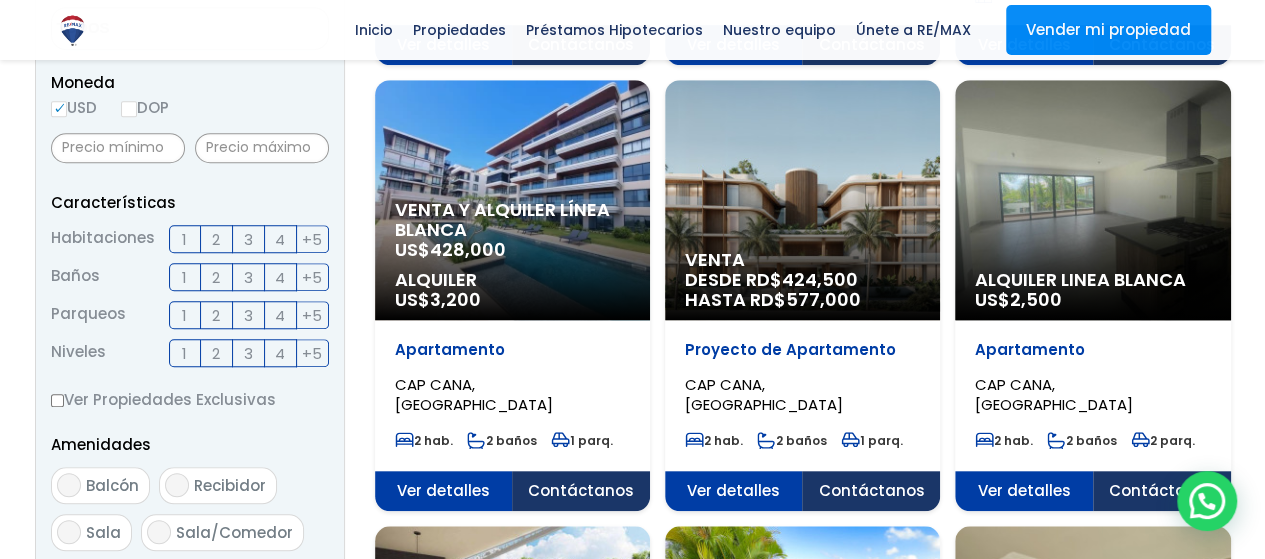 click on "2" at bounding box center [216, 239] 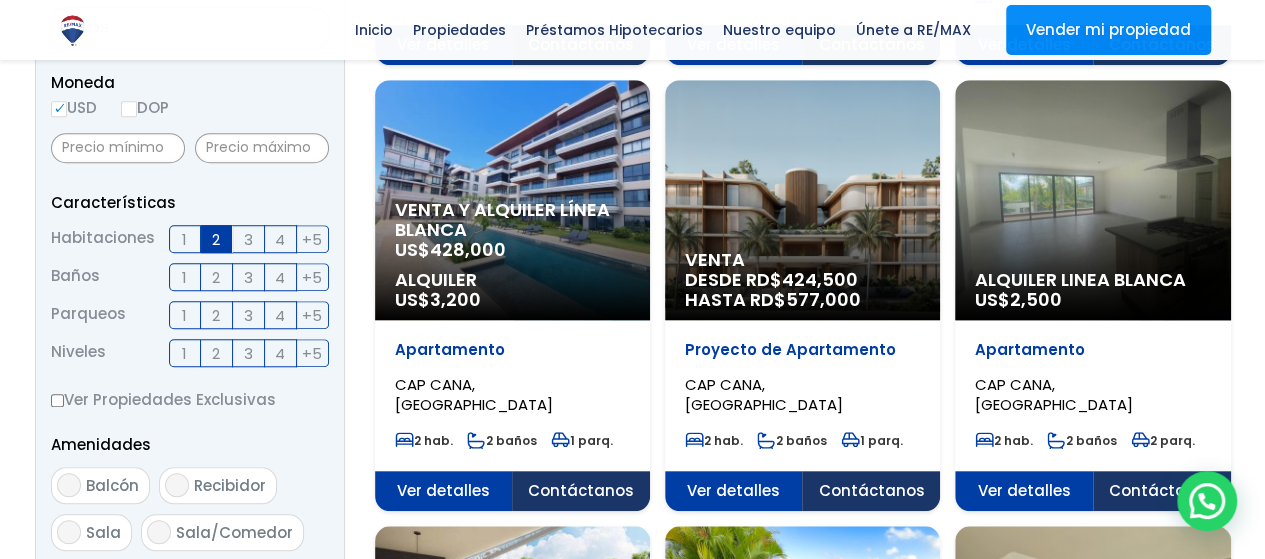 click on "1" at bounding box center (184, 277) 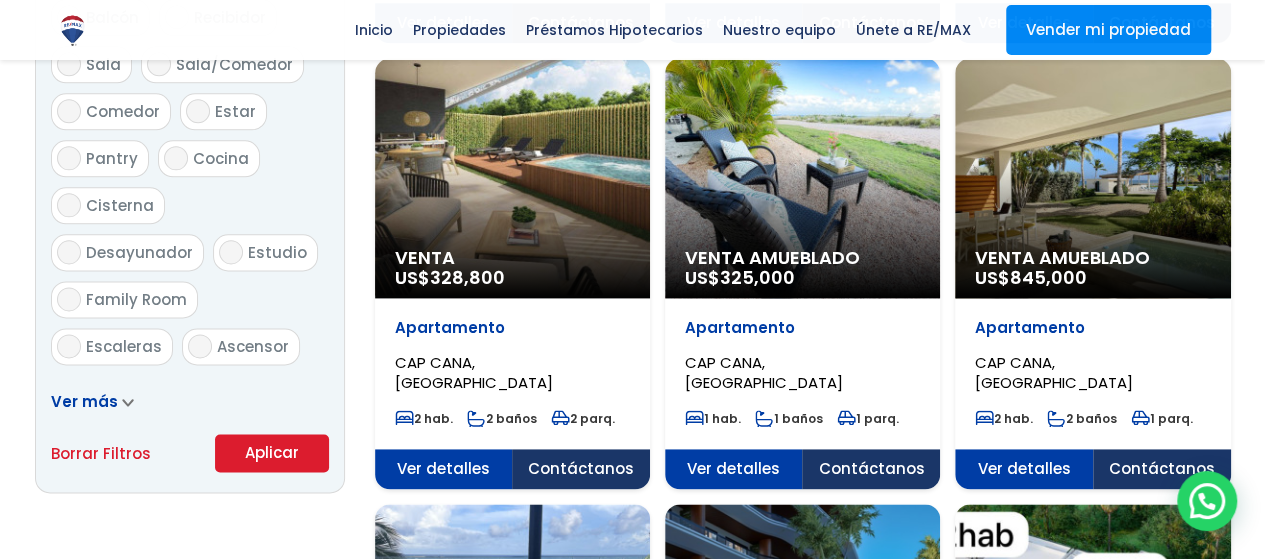 scroll, scrollTop: 1200, scrollLeft: 0, axis: vertical 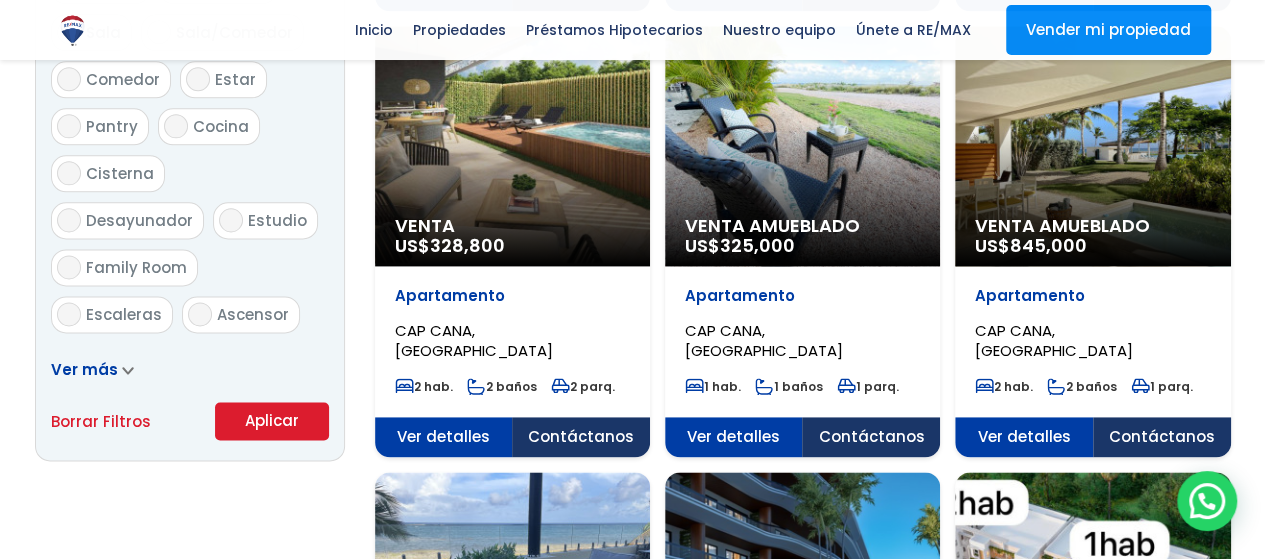 click at bounding box center [128, 369] 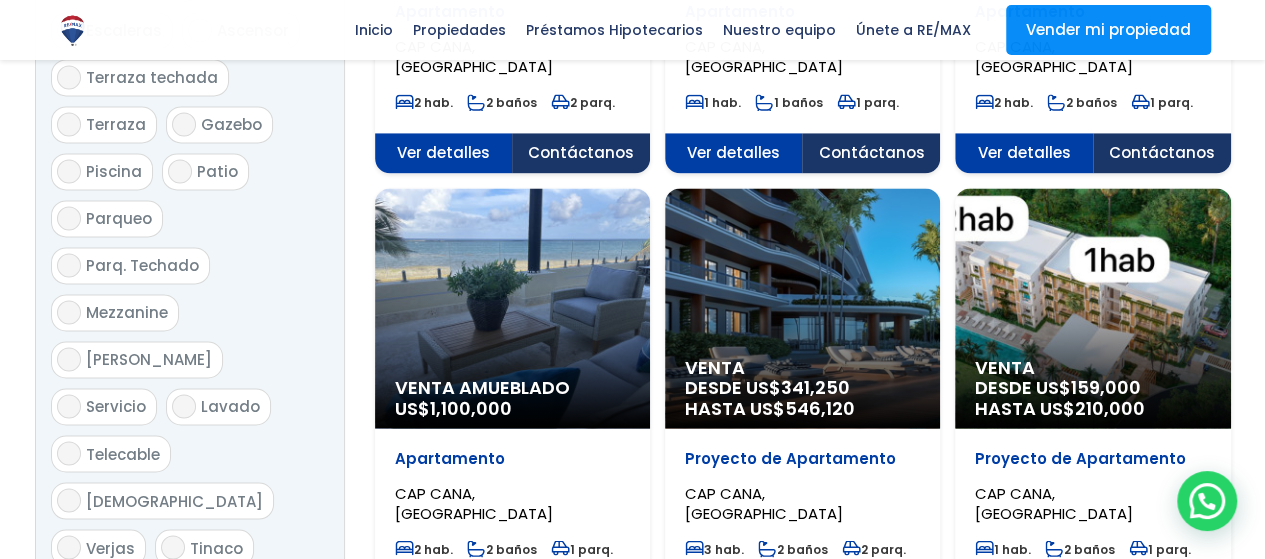 scroll, scrollTop: 1500, scrollLeft: 0, axis: vertical 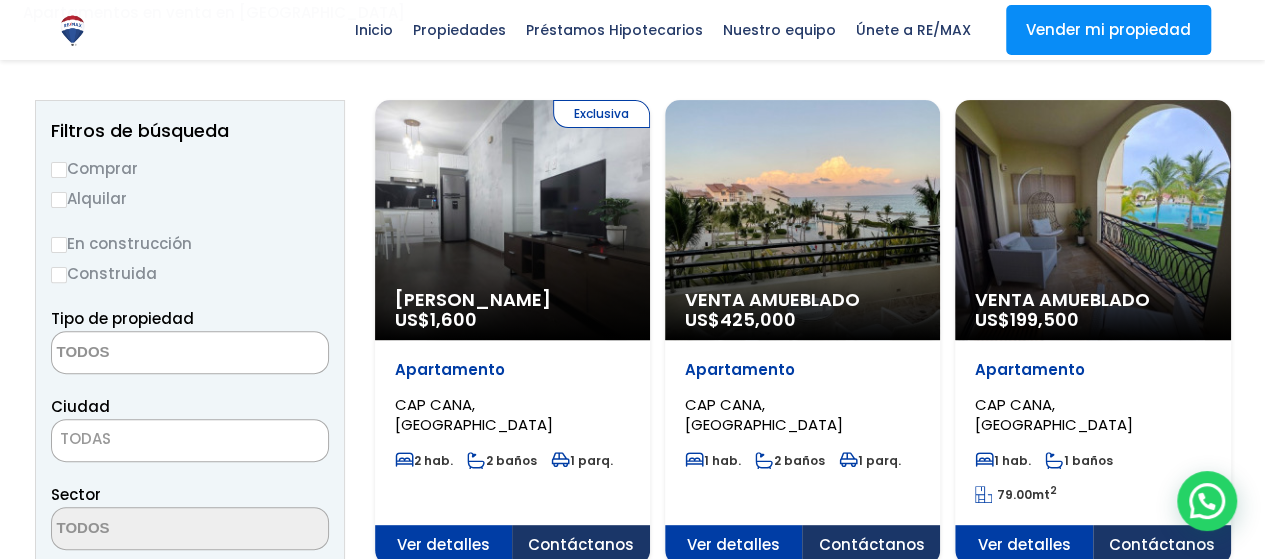 click on "Comprar" at bounding box center [59, 170] 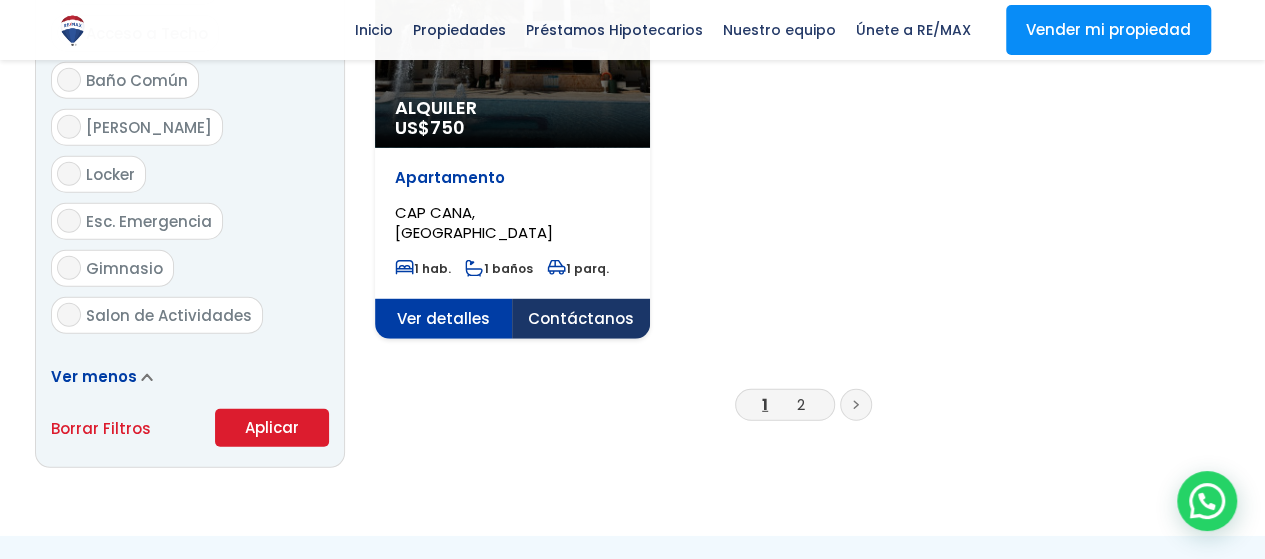 scroll, scrollTop: 2700, scrollLeft: 0, axis: vertical 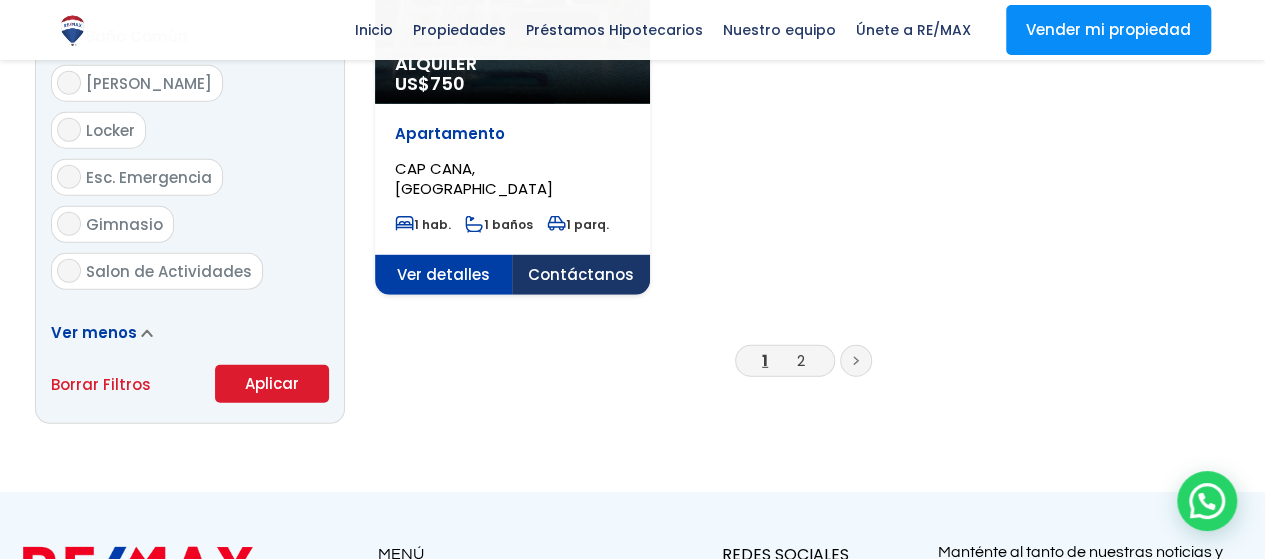click on "Aplicar" at bounding box center [272, 384] 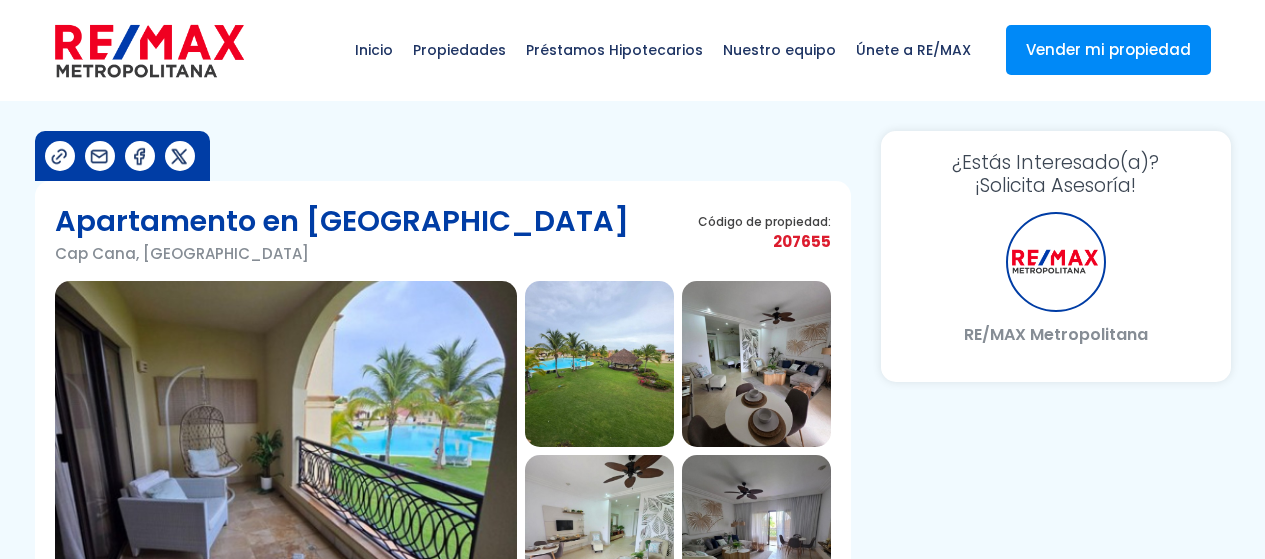 scroll, scrollTop: 0, scrollLeft: 0, axis: both 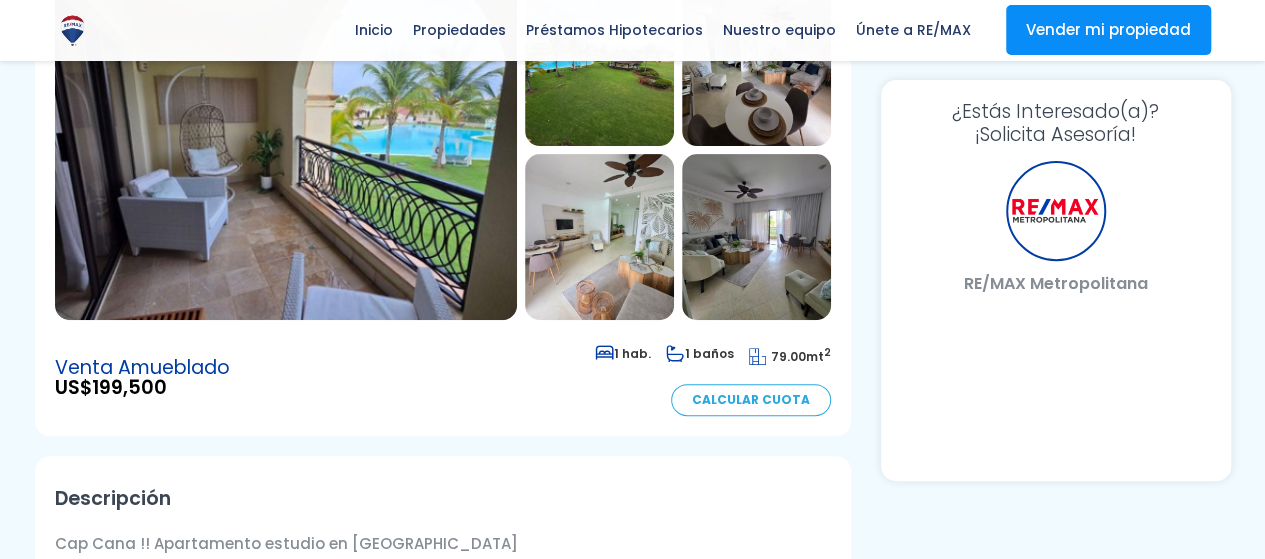 select on "AR" 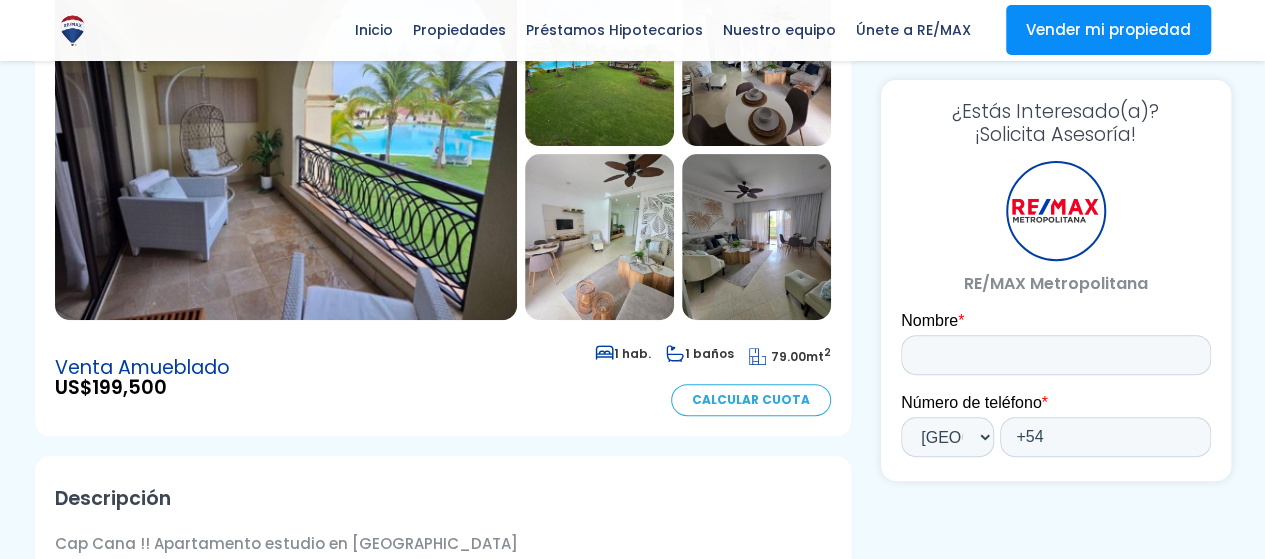scroll, scrollTop: 0, scrollLeft: 0, axis: both 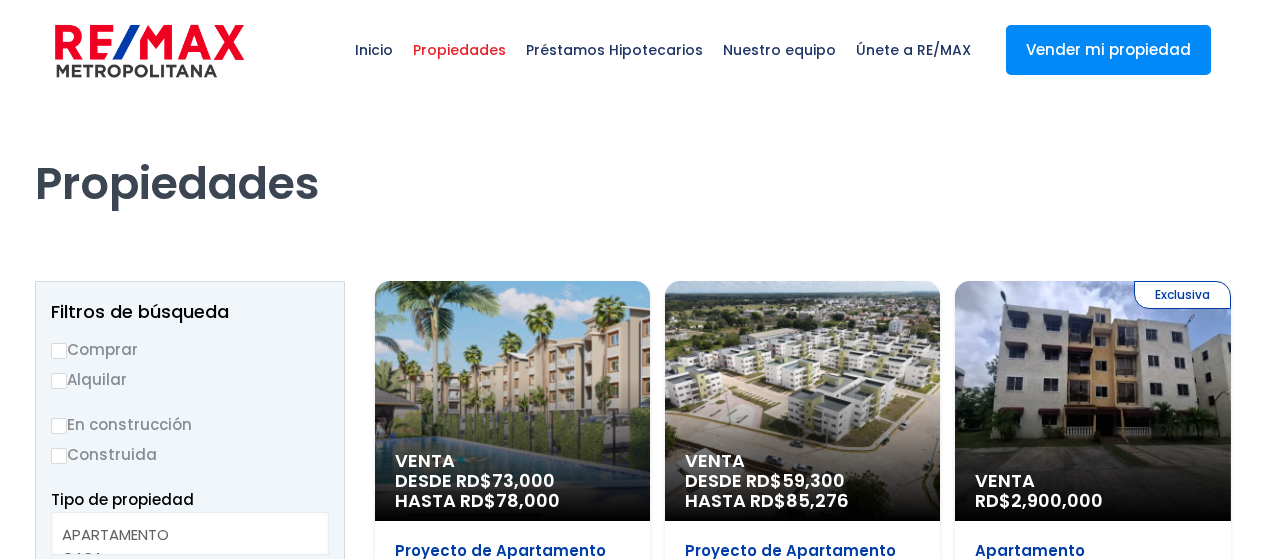 select 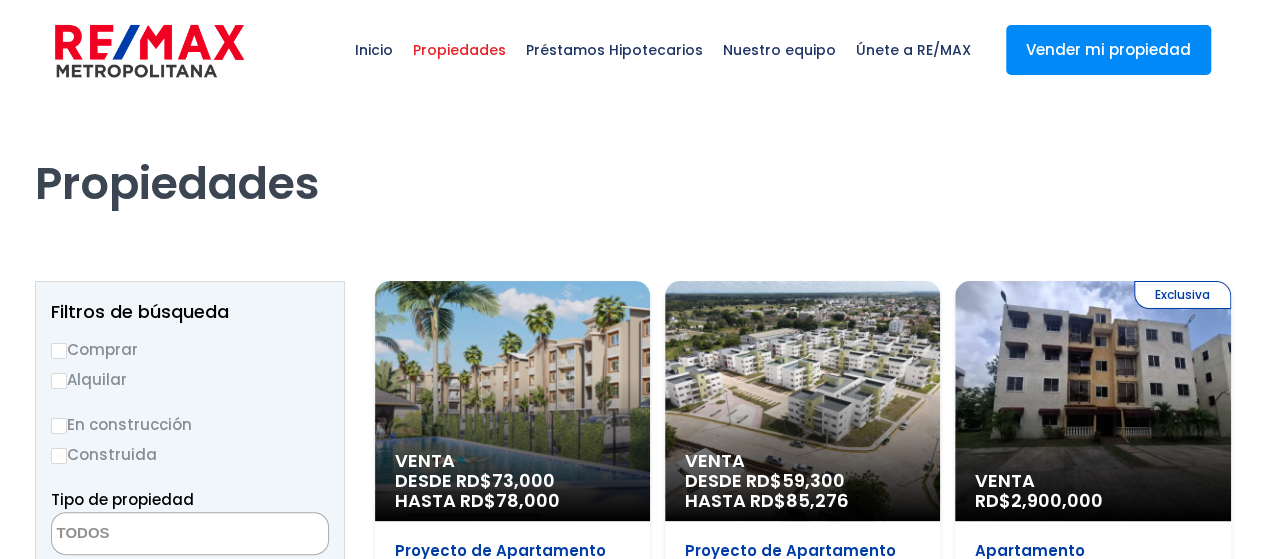 scroll, scrollTop: 0, scrollLeft: 0, axis: both 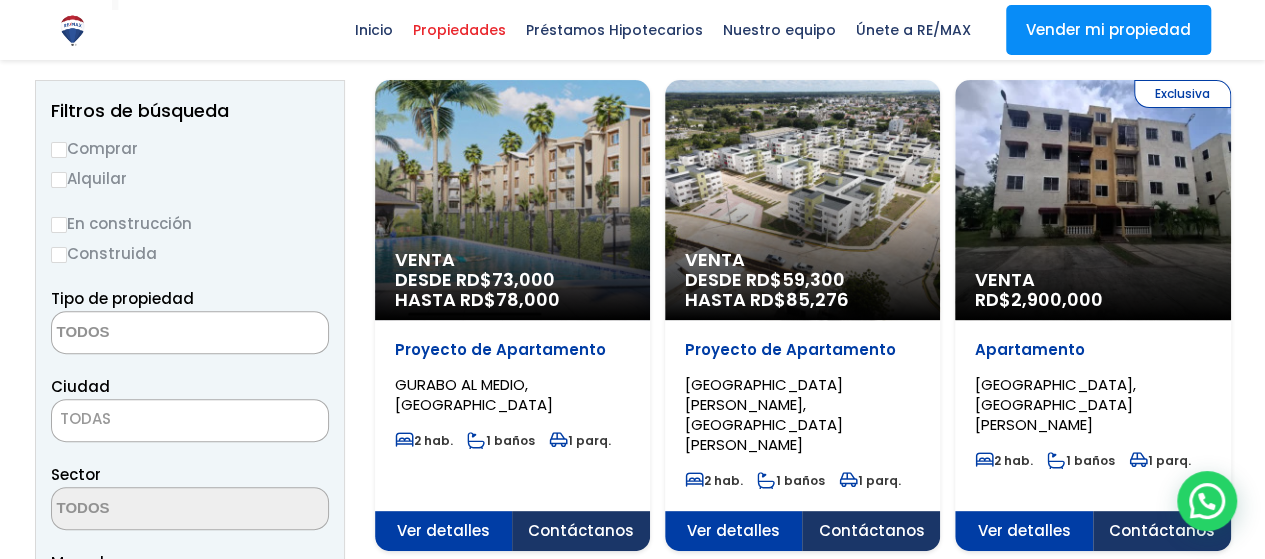 click on "Exclusiva
Venta
RD$  2,900,000" at bounding box center [512, 200] 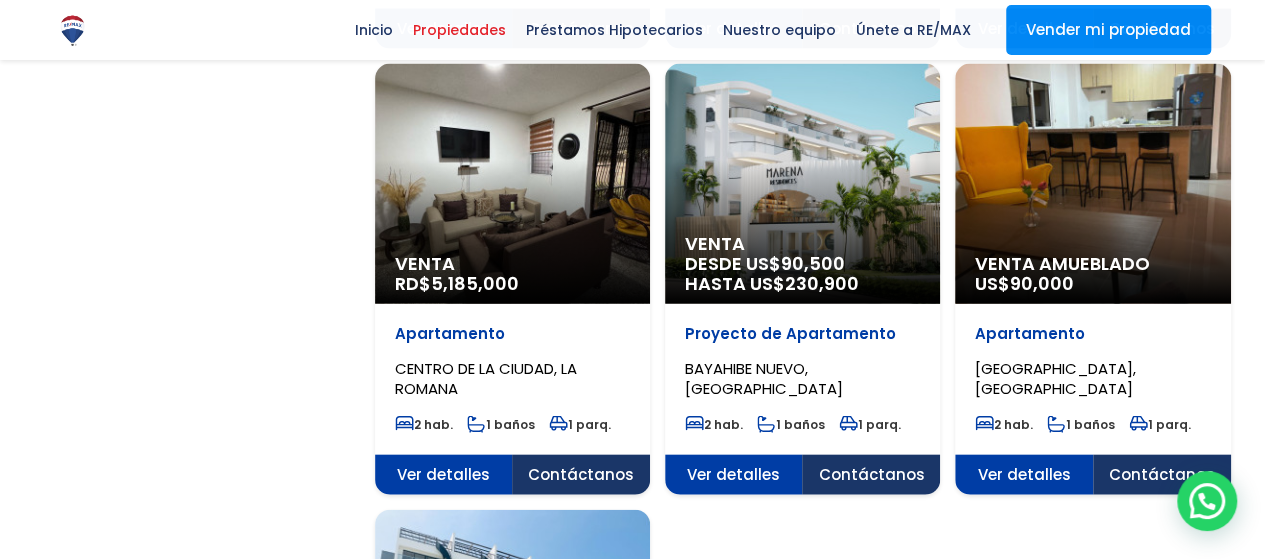 scroll, scrollTop: 2400, scrollLeft: 0, axis: vertical 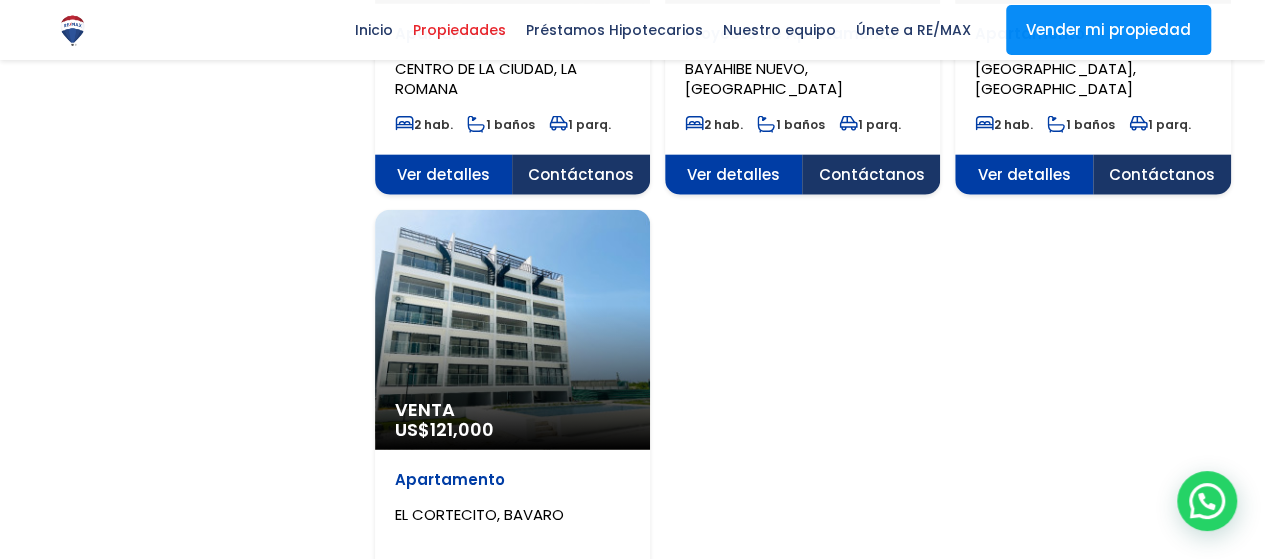 click on "Venta
US$  121,000" at bounding box center (512, -2000) 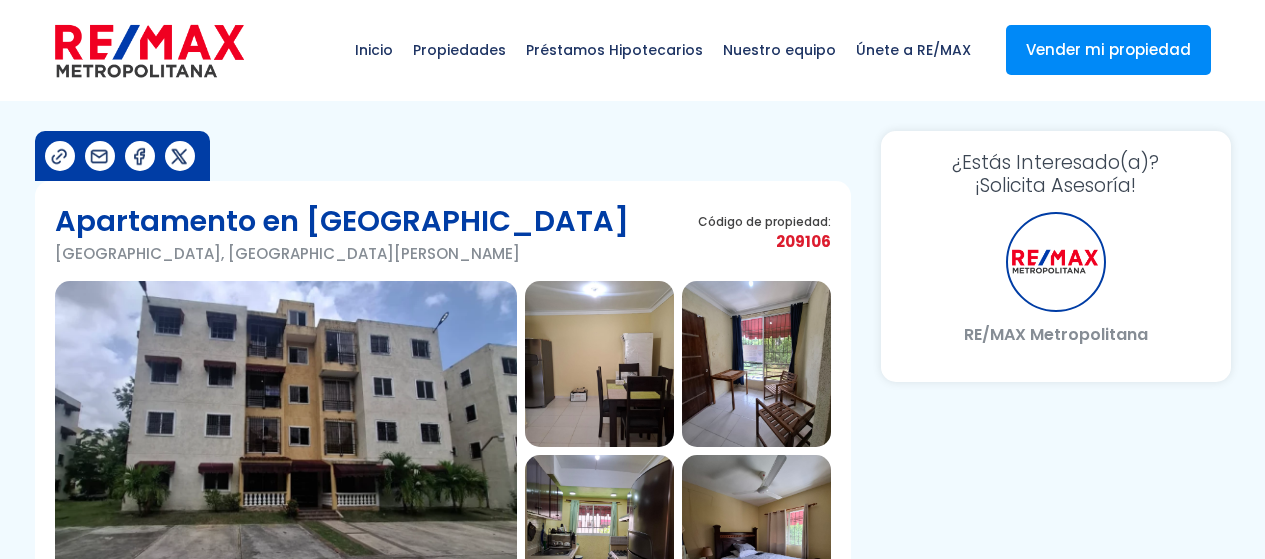 scroll, scrollTop: 0, scrollLeft: 0, axis: both 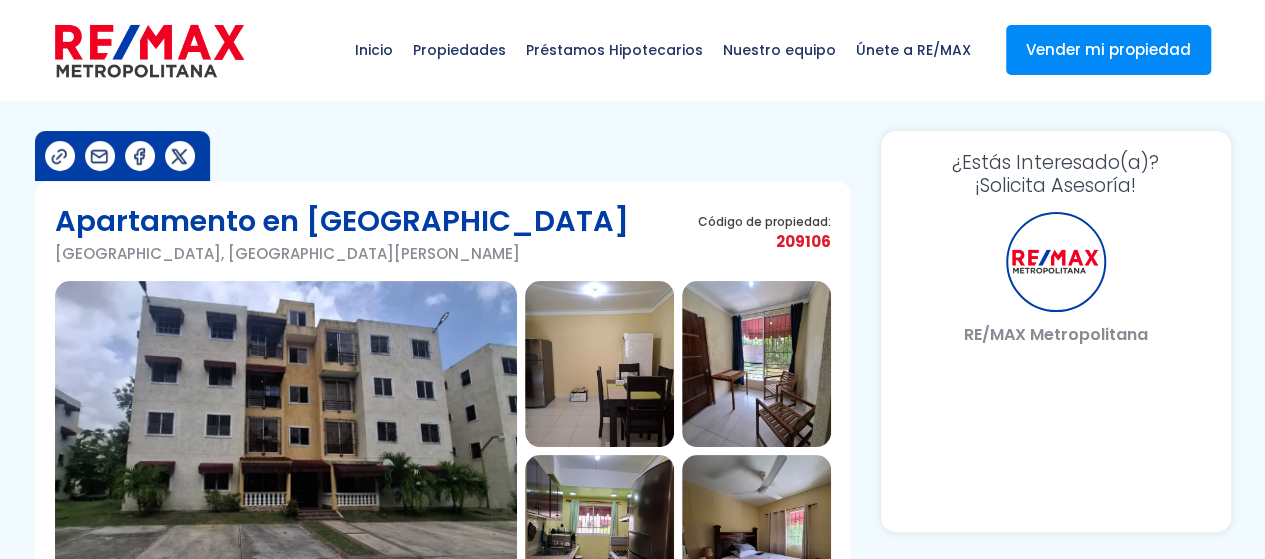 select on "AR" 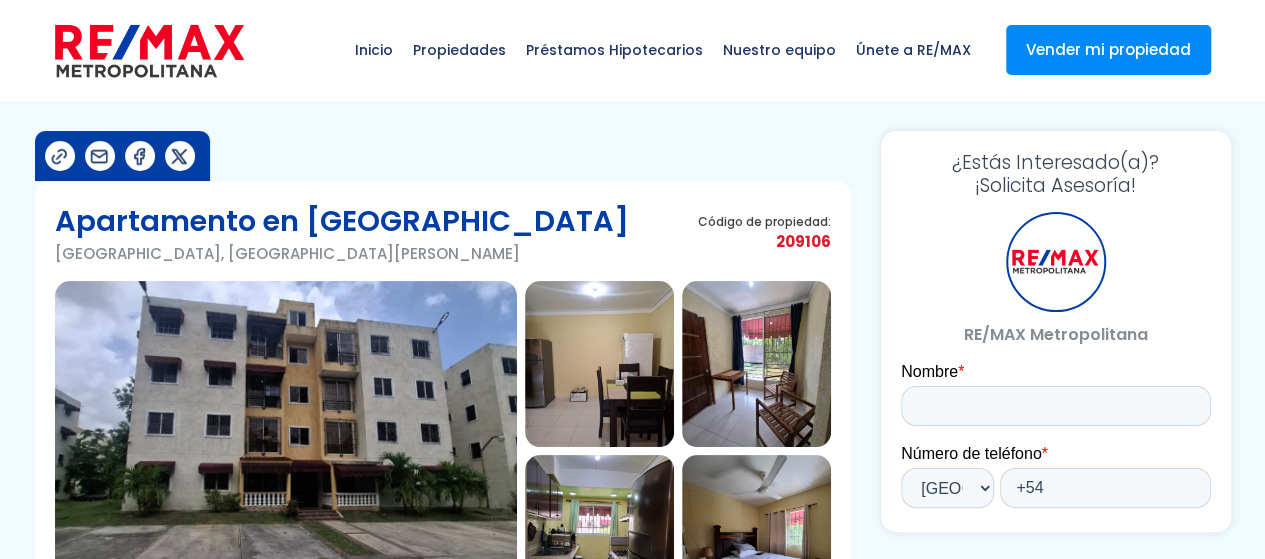 scroll, scrollTop: 0, scrollLeft: 0, axis: both 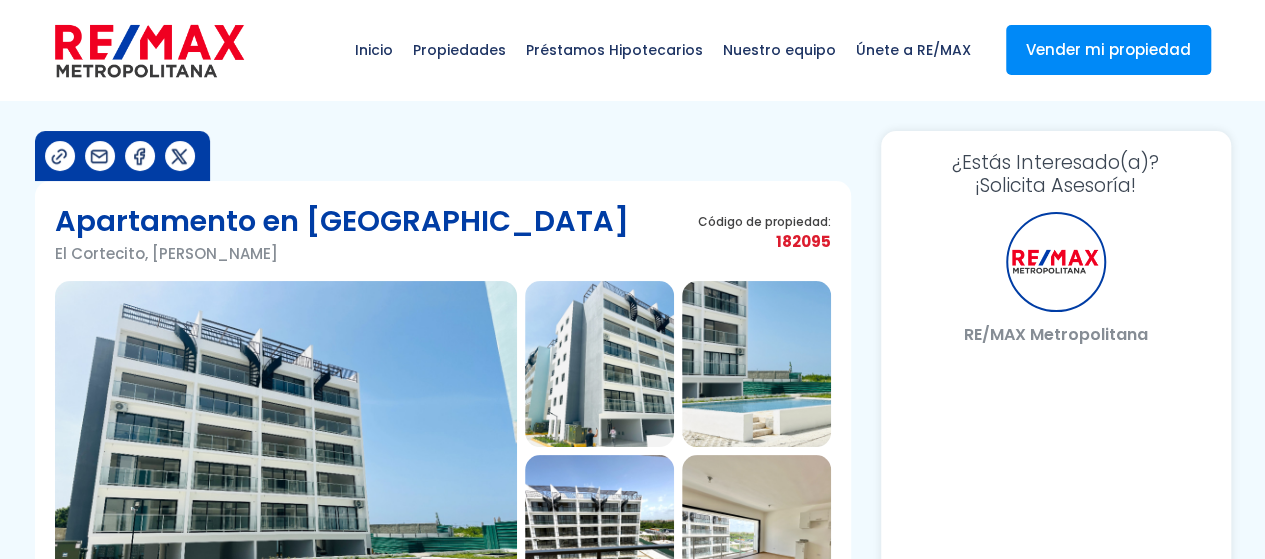 select on "AR" 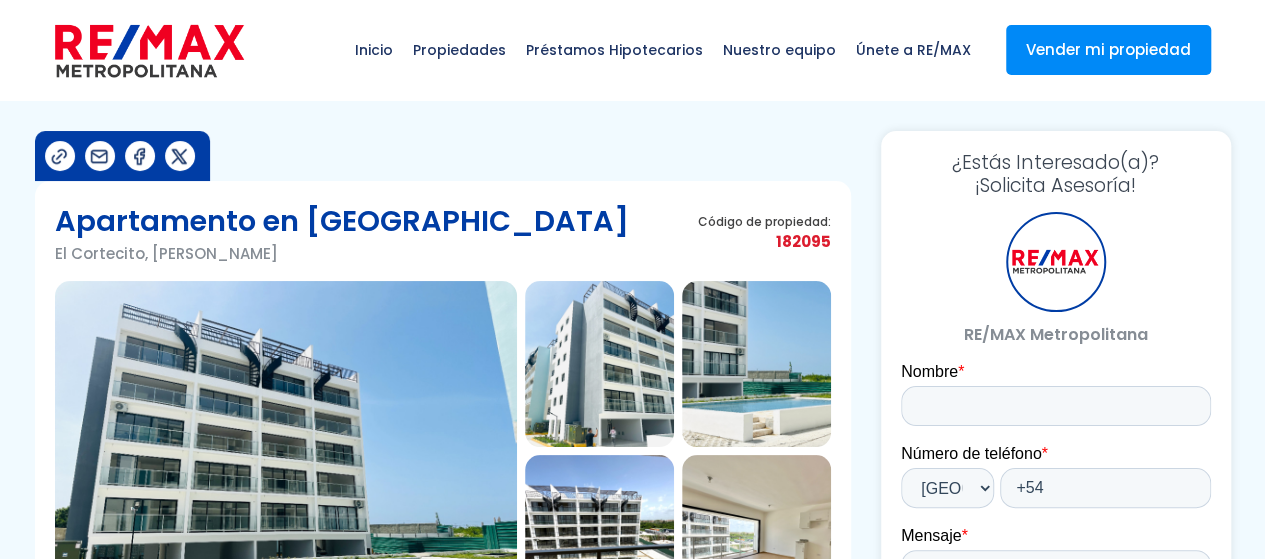 scroll, scrollTop: 0, scrollLeft: 0, axis: both 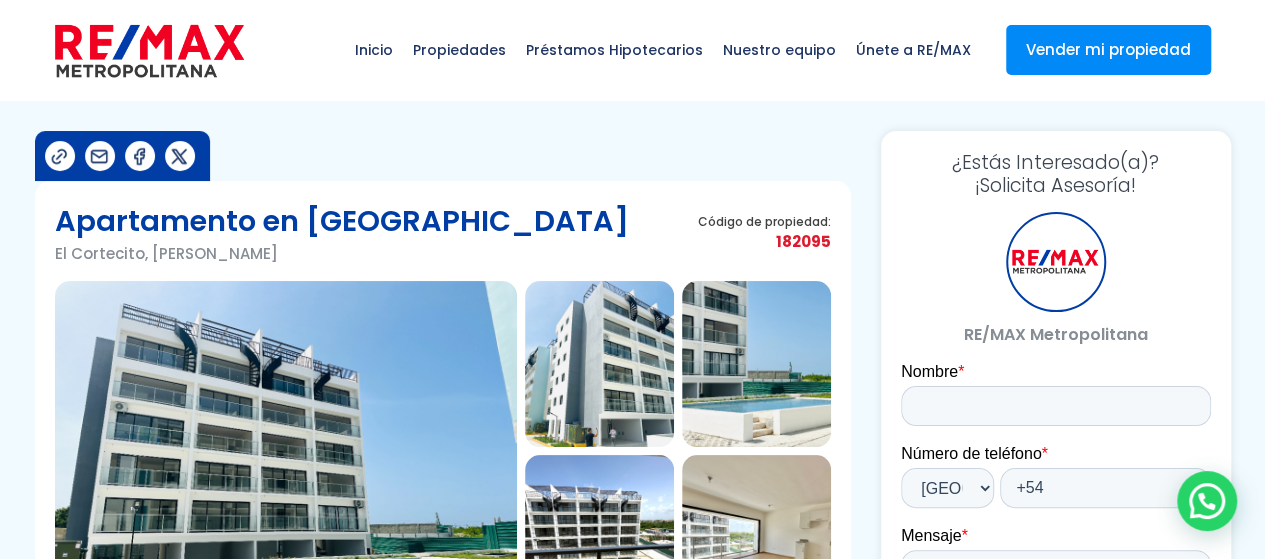 click at bounding box center [286, 451] 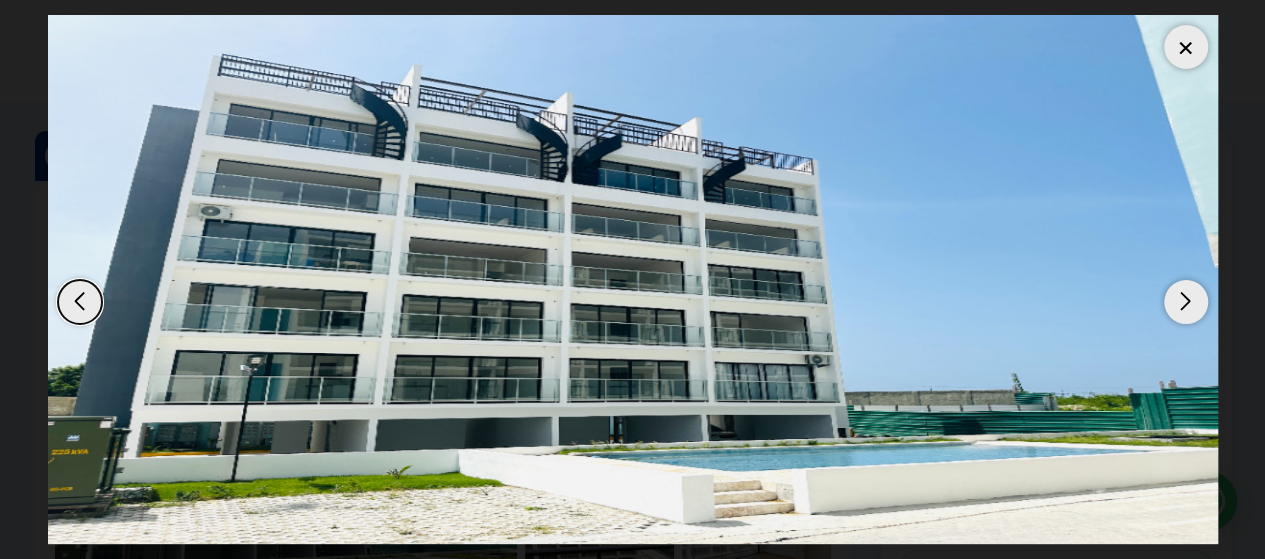 click at bounding box center [1186, 302] 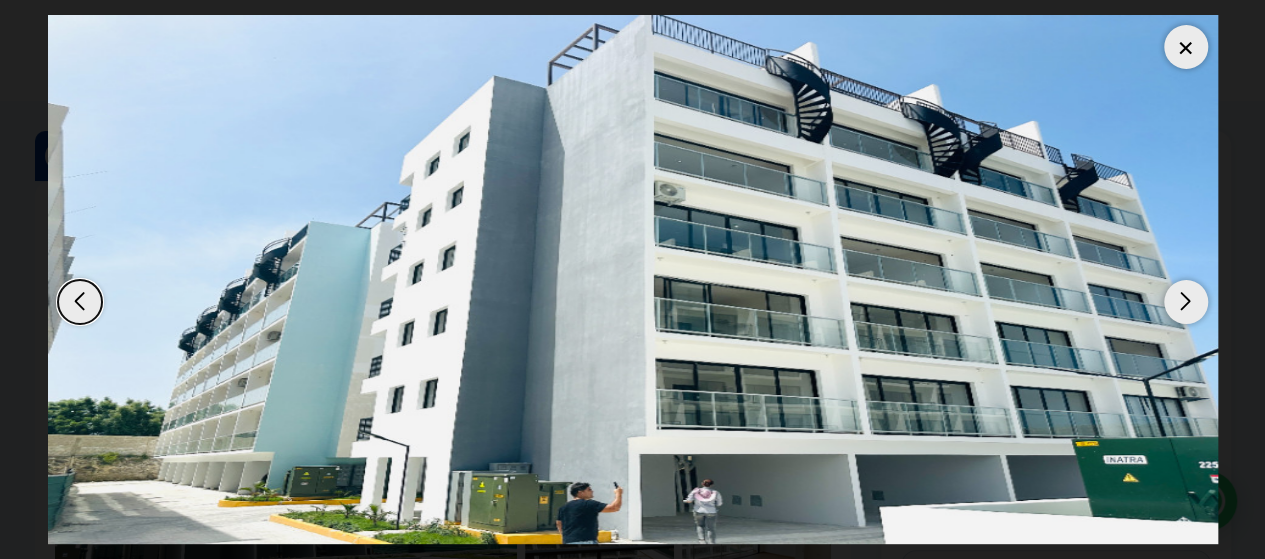 click at bounding box center (1186, 302) 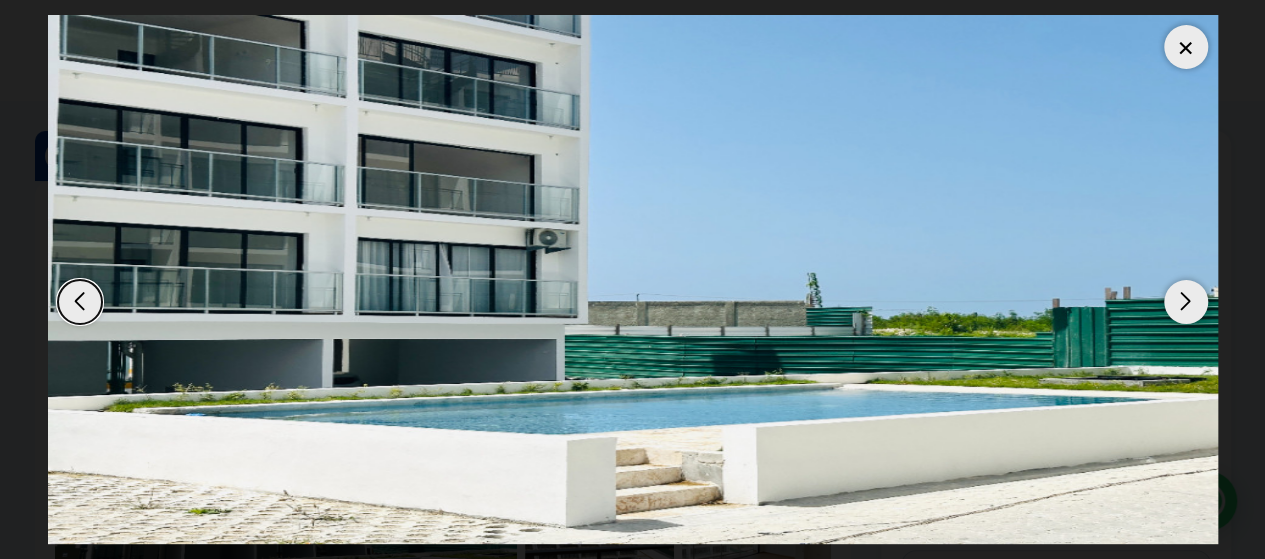 click at bounding box center [1186, 302] 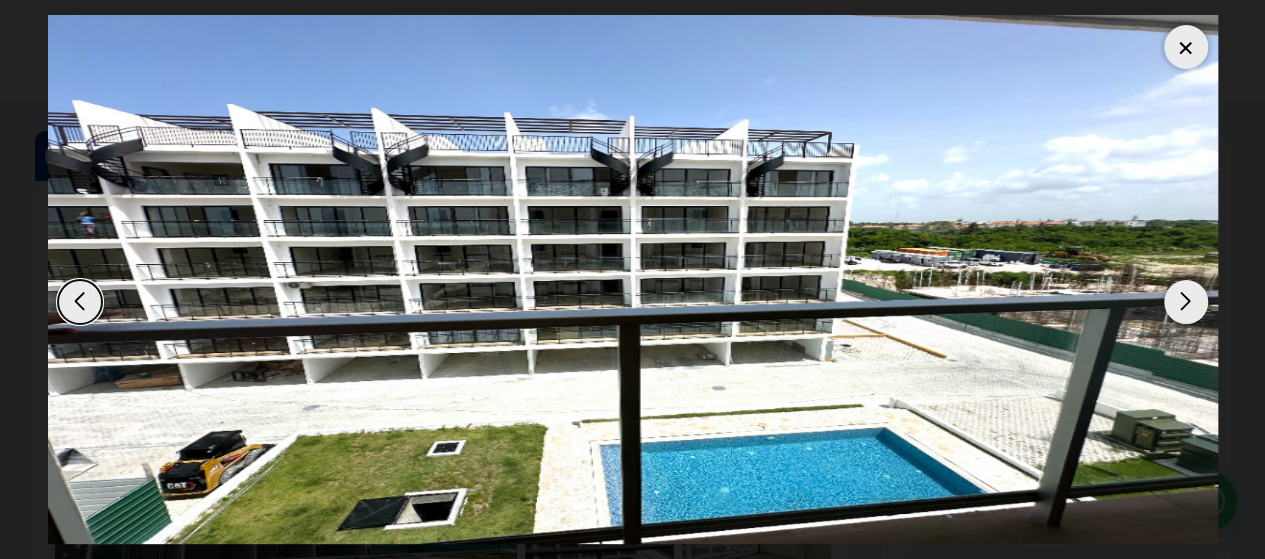 click at bounding box center (1186, 302) 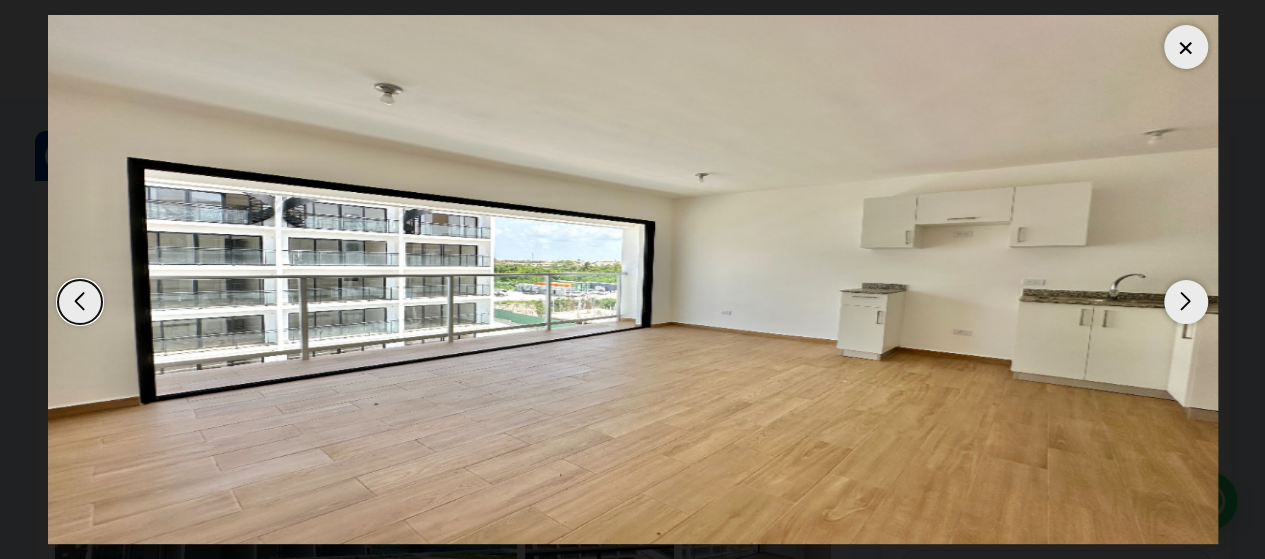 click at bounding box center [1186, 302] 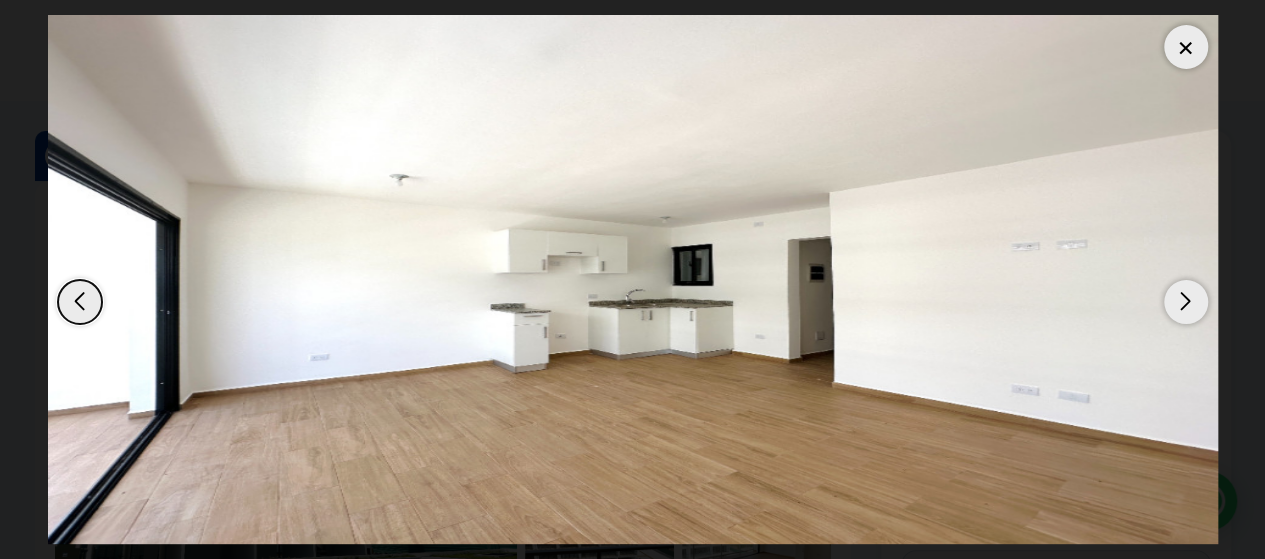 click at bounding box center (1186, 302) 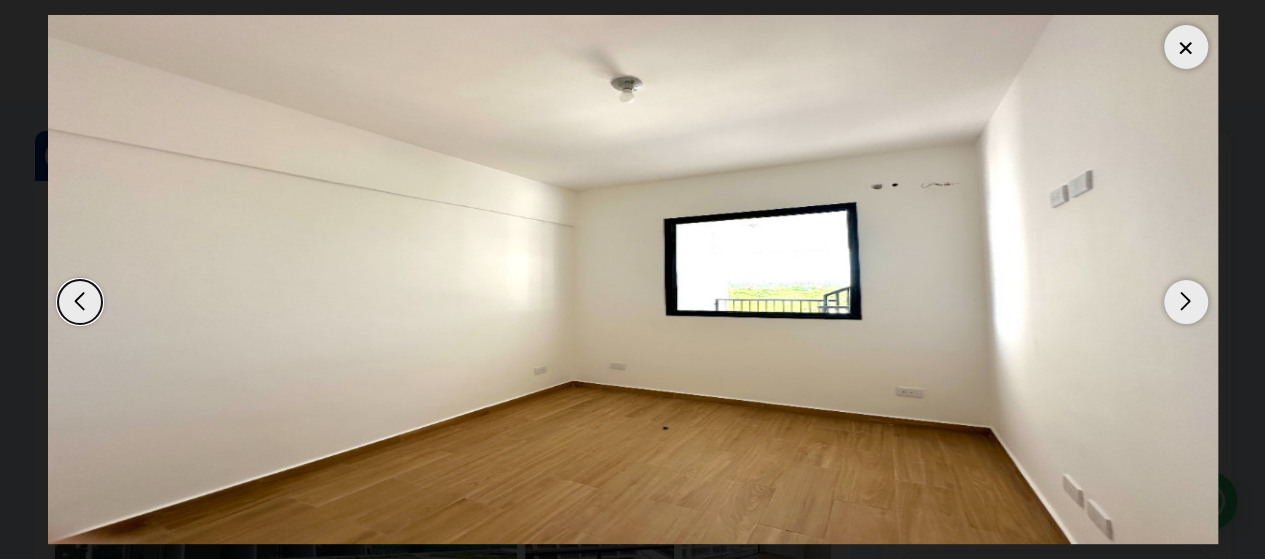 click at bounding box center (1186, 302) 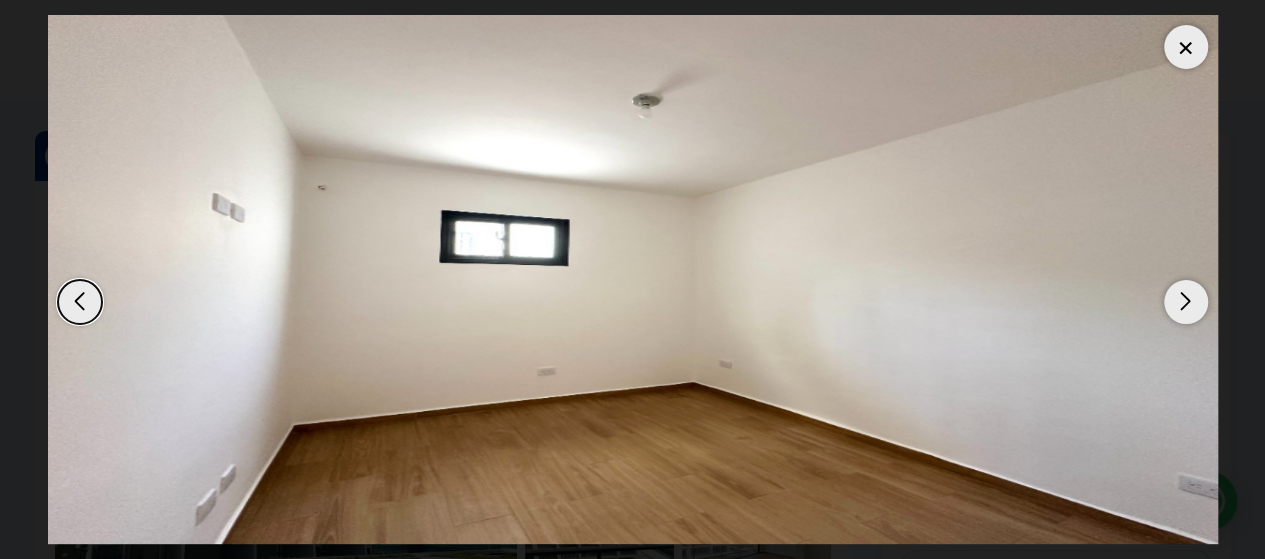click at bounding box center [1186, 302] 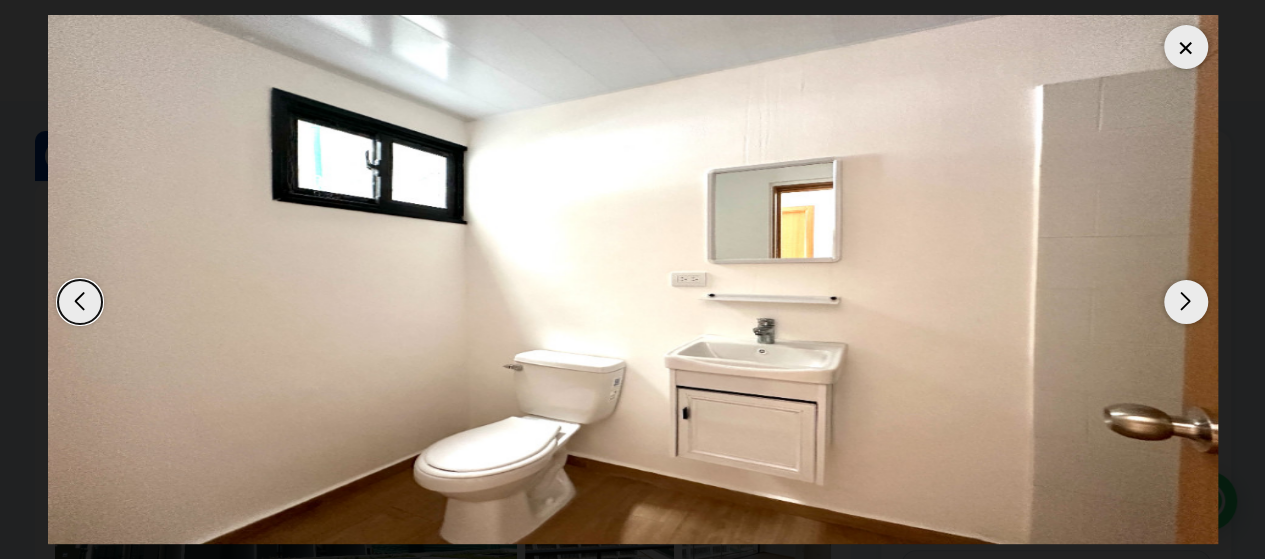 click at bounding box center [1186, 302] 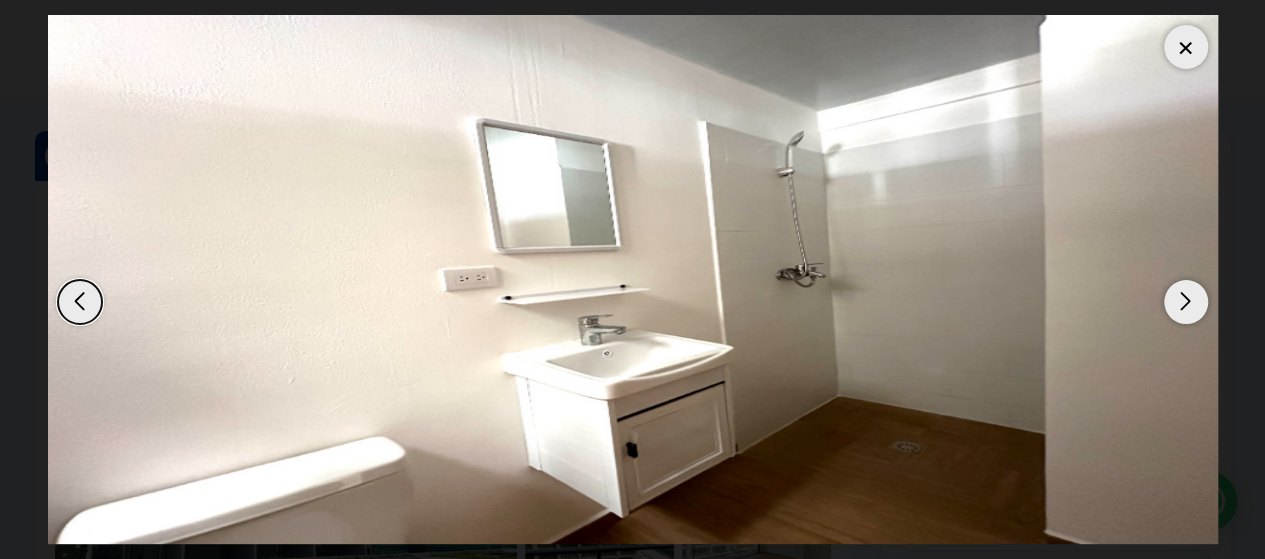 click at bounding box center (1186, 302) 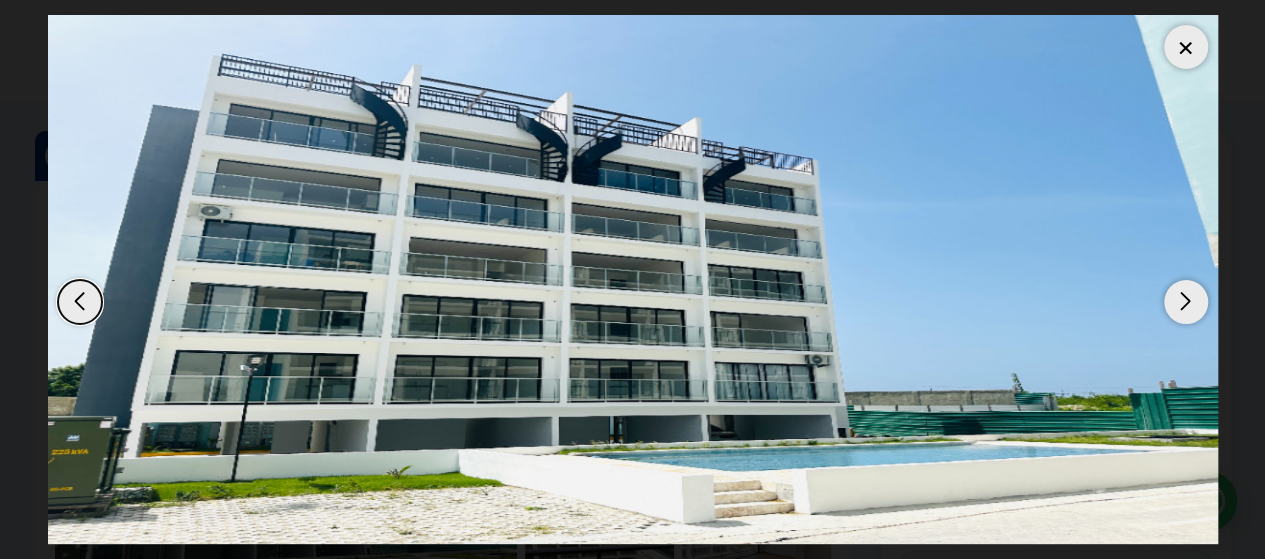 click at bounding box center (1186, 47) 